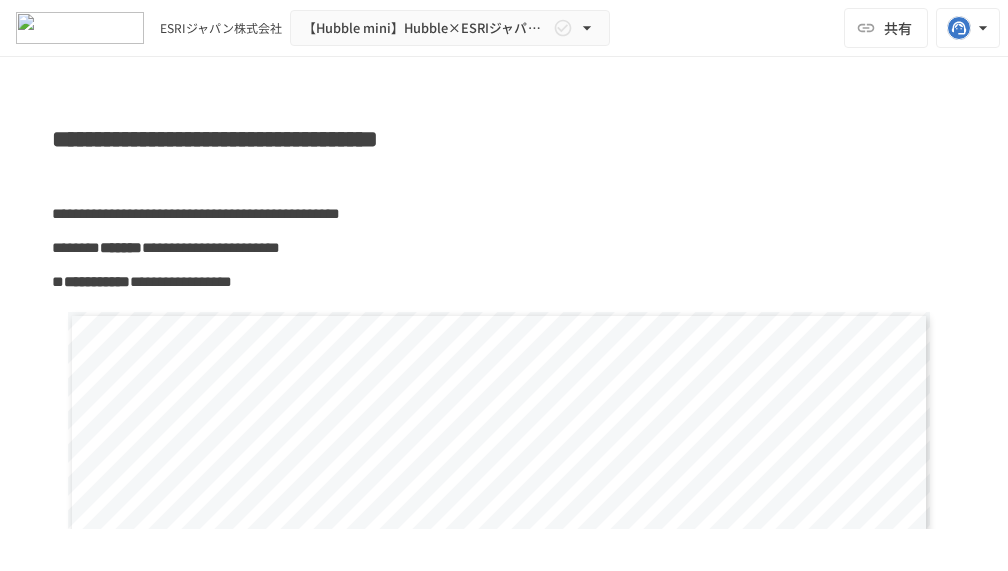 scroll, scrollTop: 0, scrollLeft: 0, axis: both 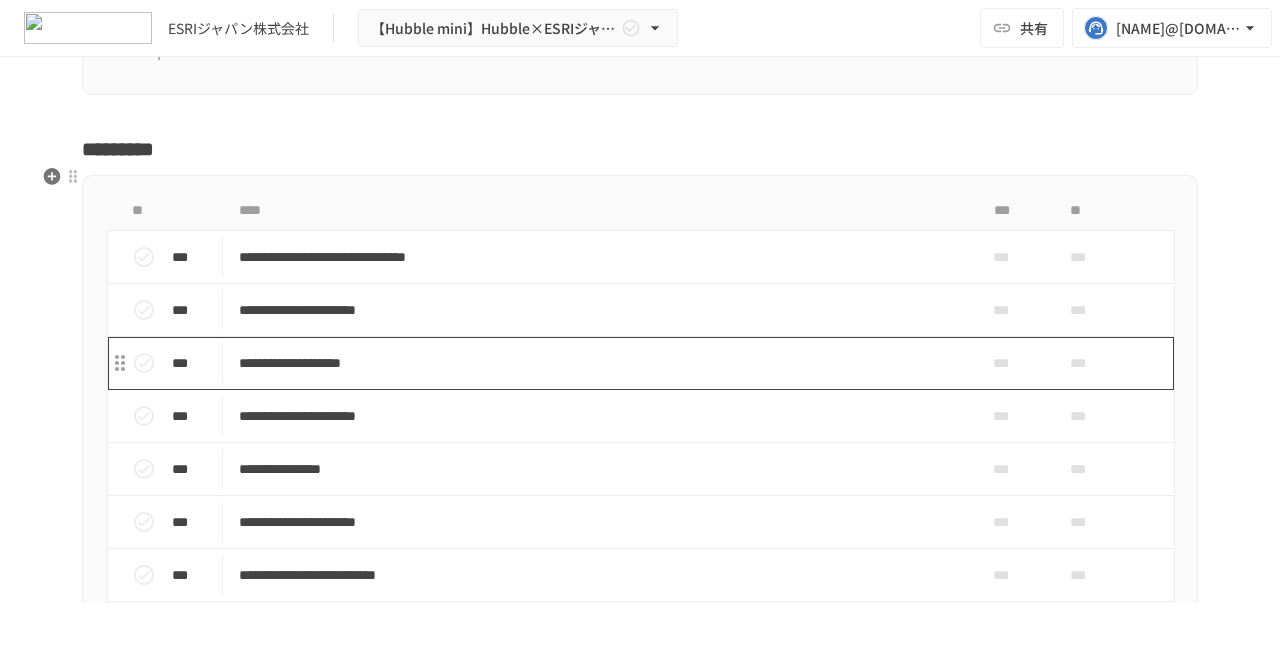 click on "**********" at bounding box center [598, 363] 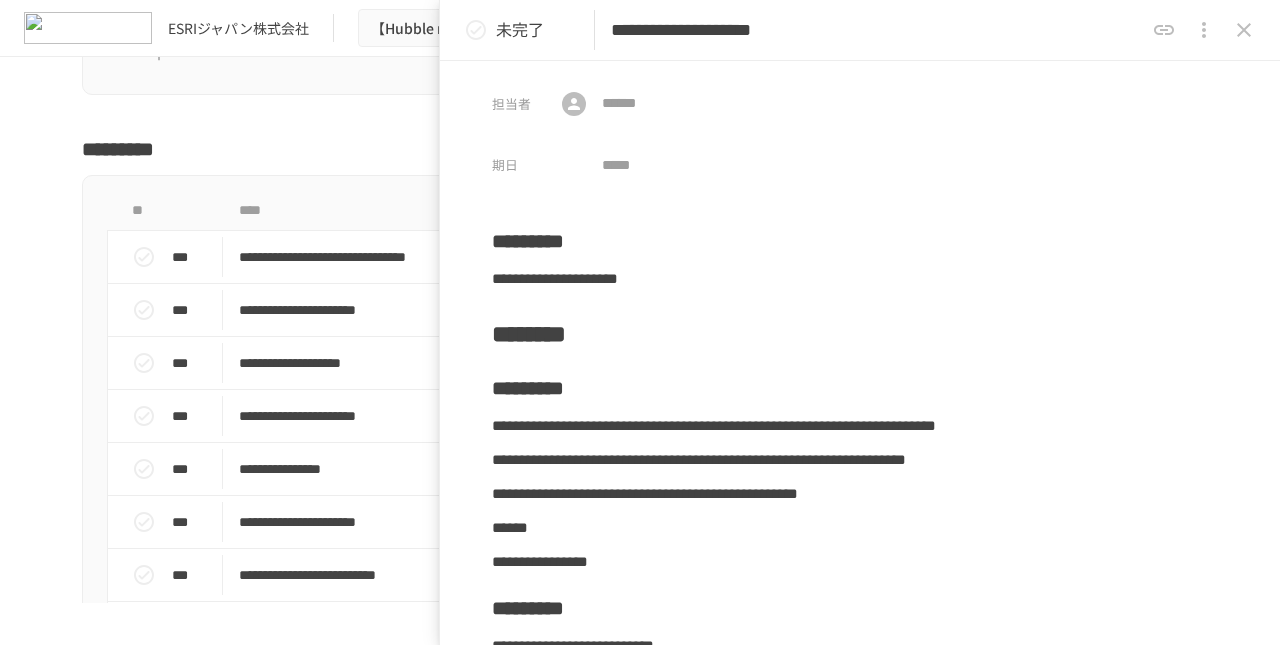 click on "**********" at bounding box center [640, -61] 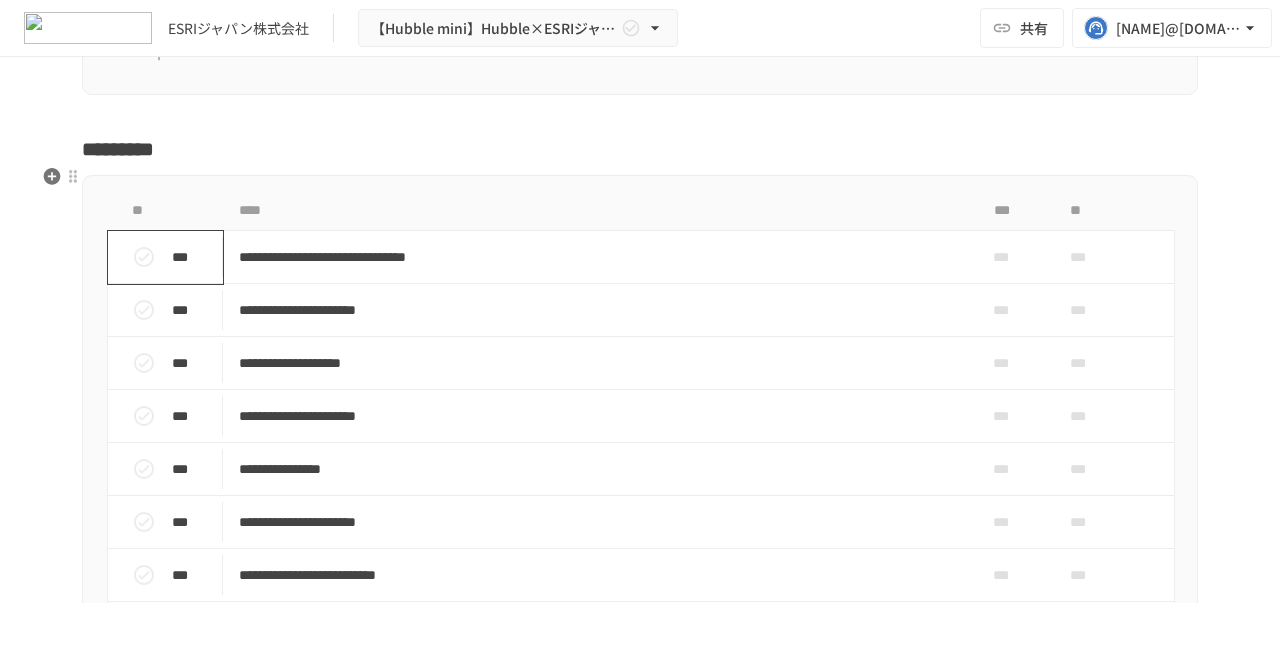 click at bounding box center (144, 257) 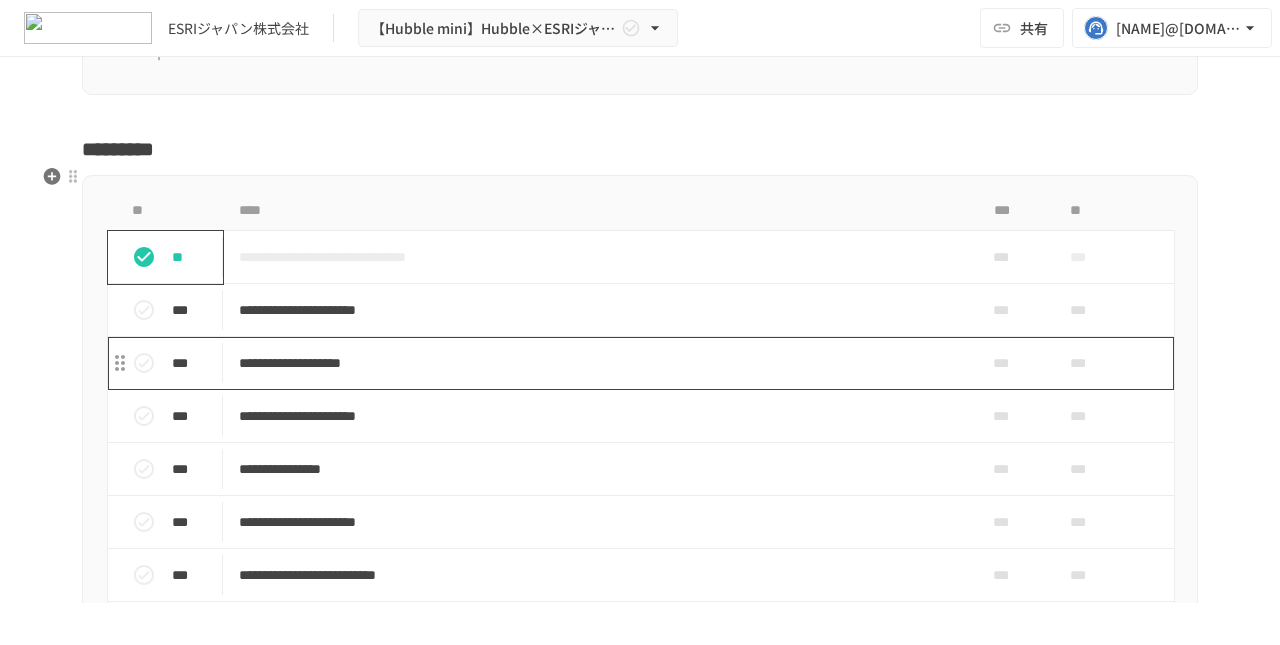 click on "**********" at bounding box center [598, 363] 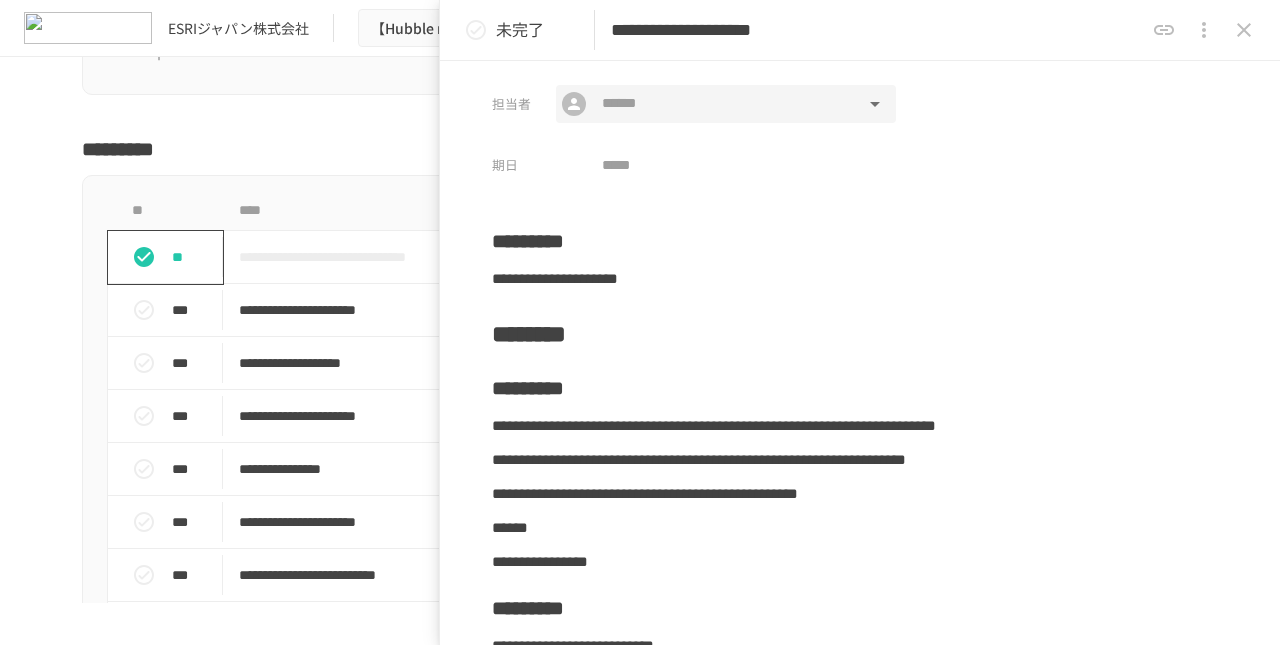 click on "​ ​" at bounding box center [726, 104] 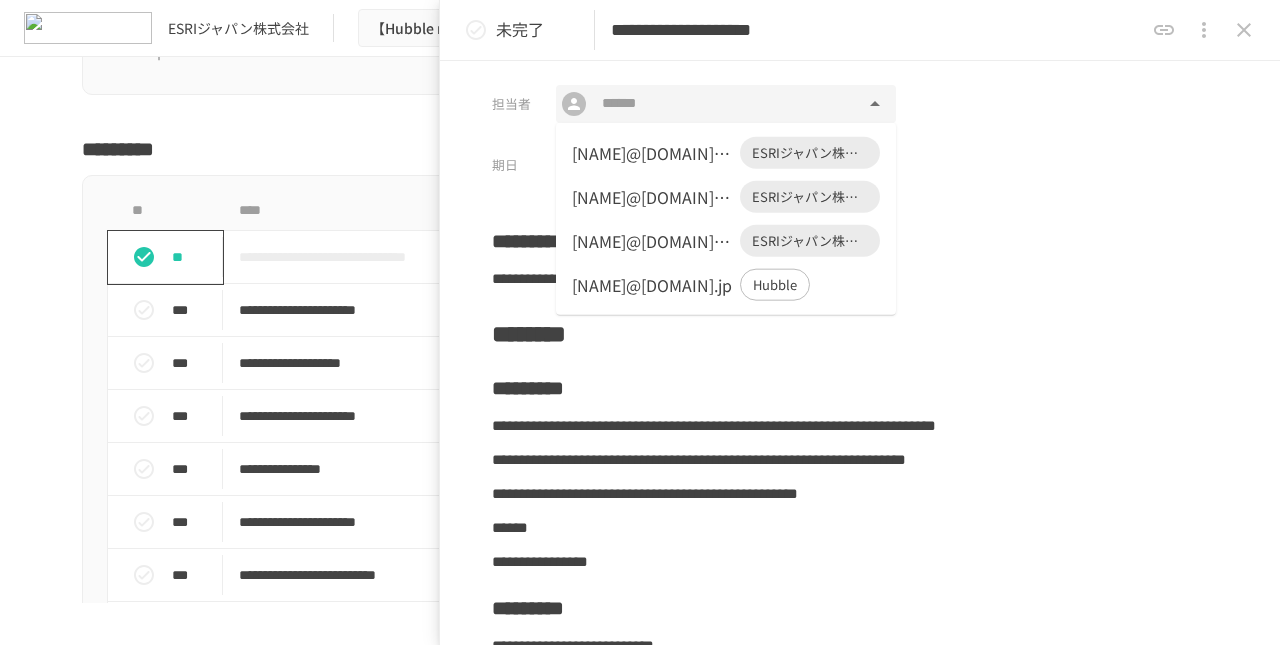 click on "[NAME]@[DOMAIN].com" at bounding box center [652, 197] 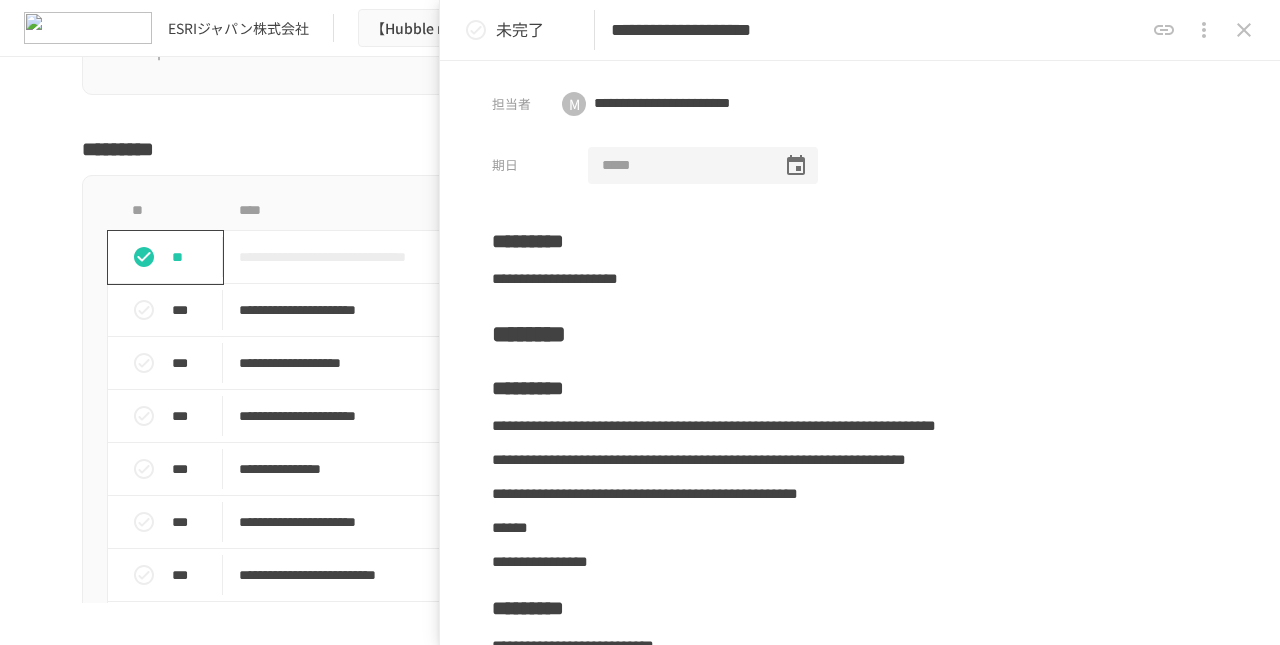 click at bounding box center (796, 165) 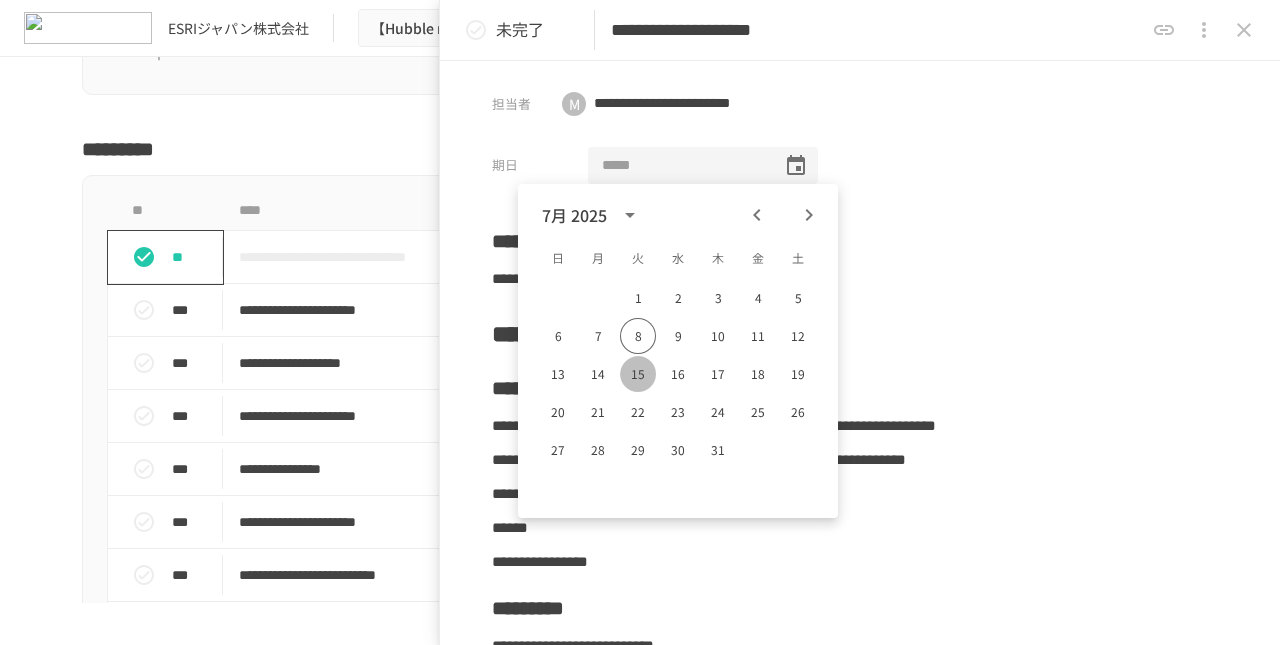 click on "15" at bounding box center [638, 298] 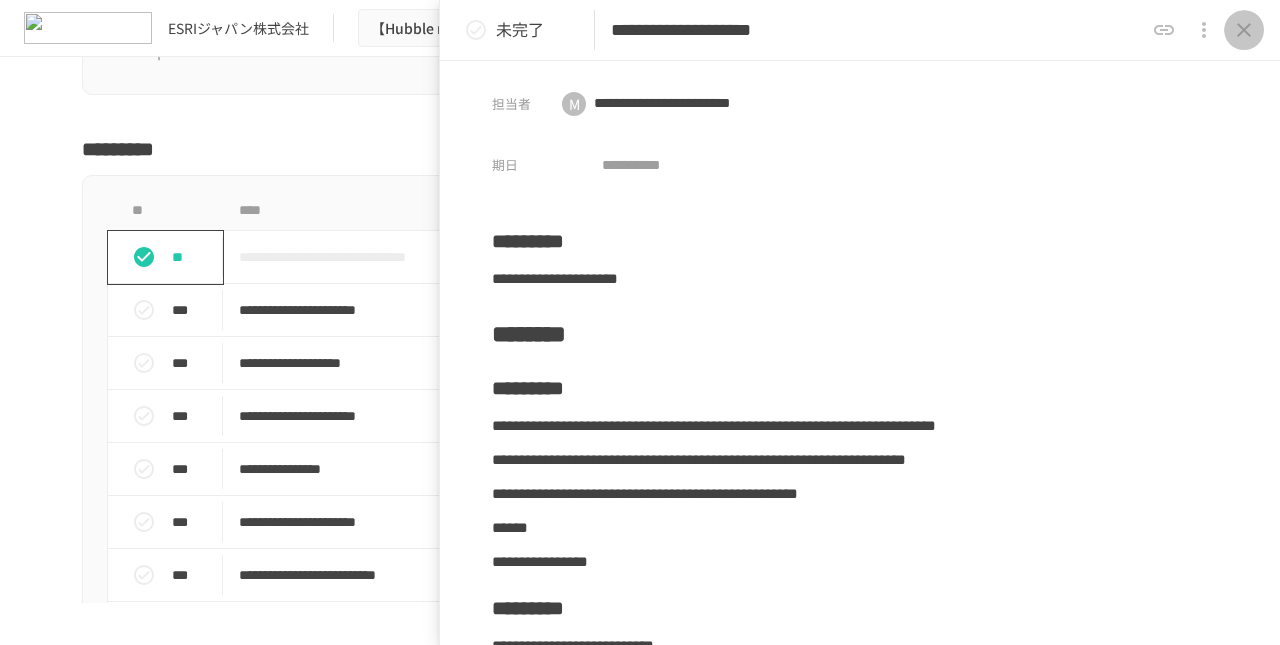 click at bounding box center (1244, 30) 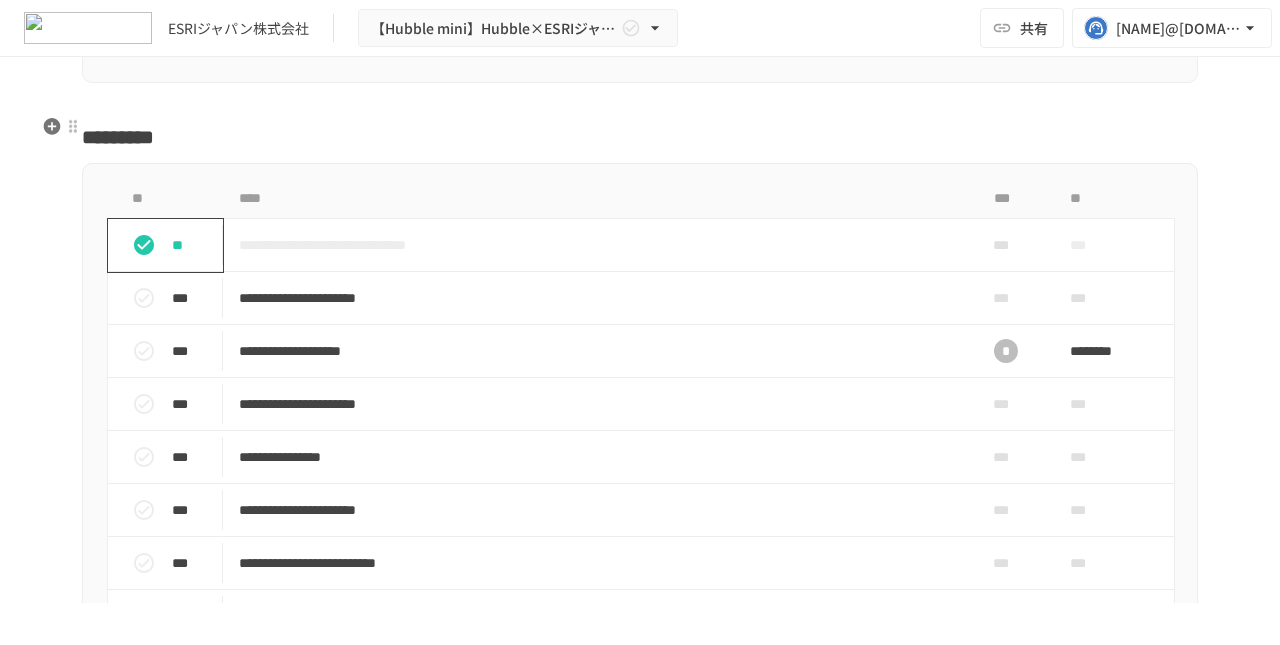 scroll, scrollTop: 2413, scrollLeft: 0, axis: vertical 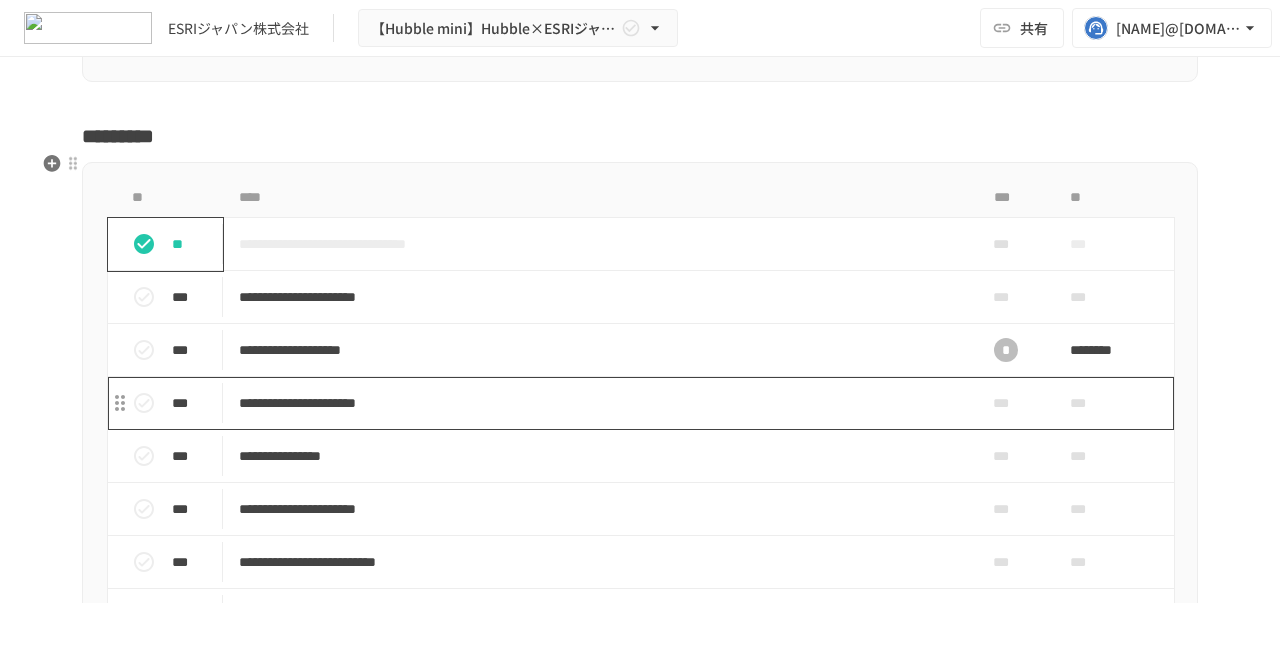 click on "**********" at bounding box center [598, 403] 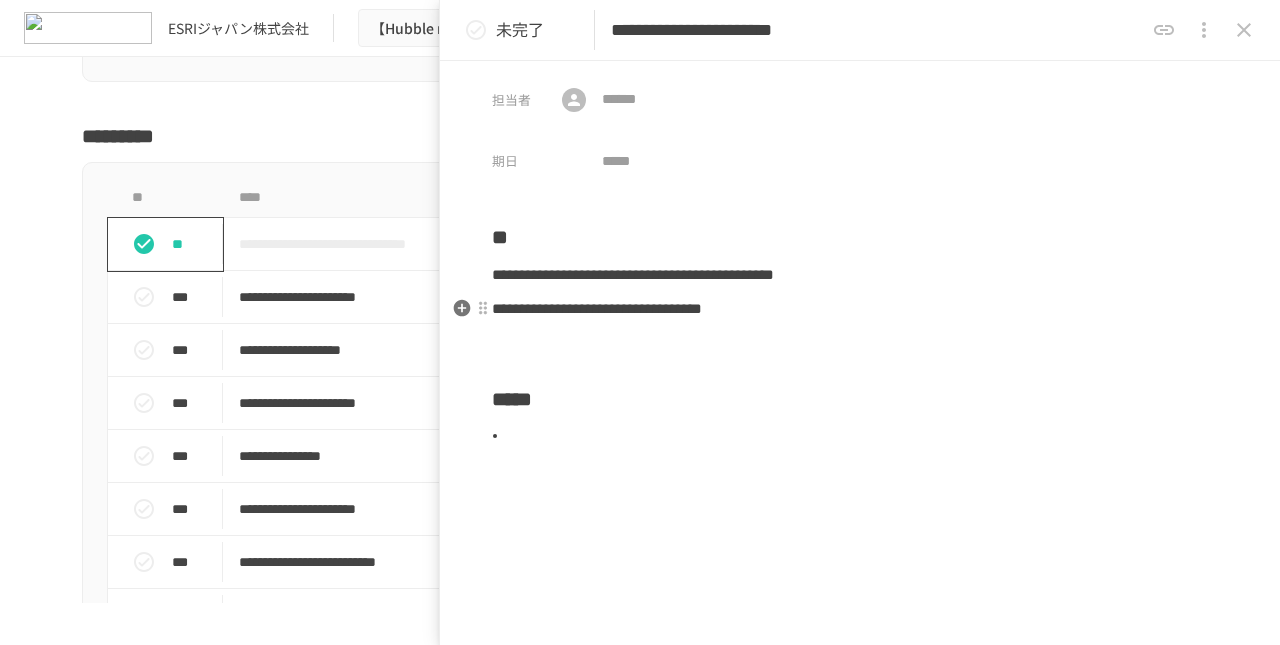 scroll, scrollTop: 5, scrollLeft: 0, axis: vertical 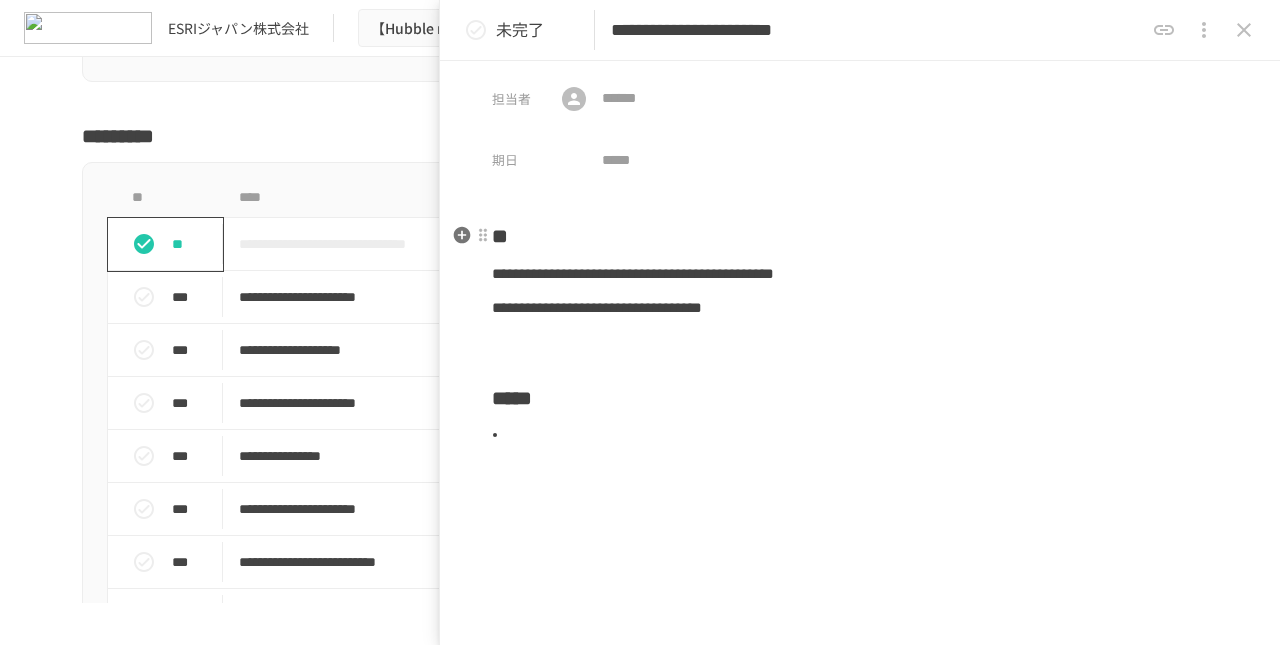 click on "**" at bounding box center [860, 236] 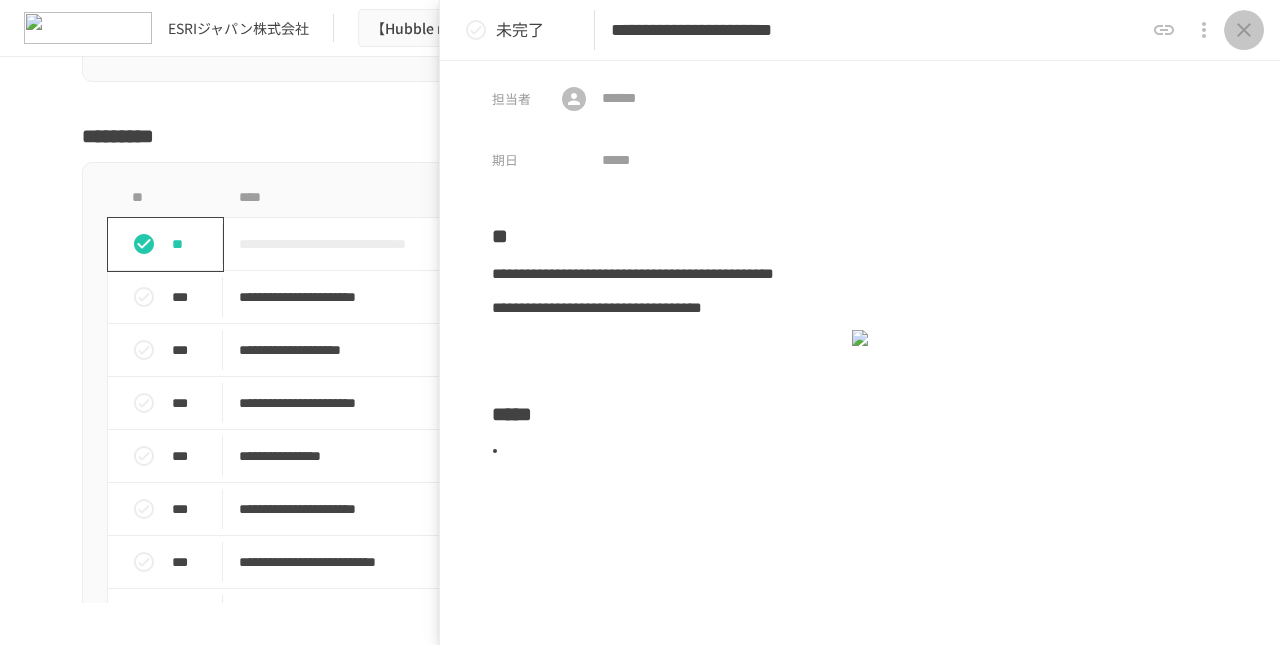 click at bounding box center (1244, 30) 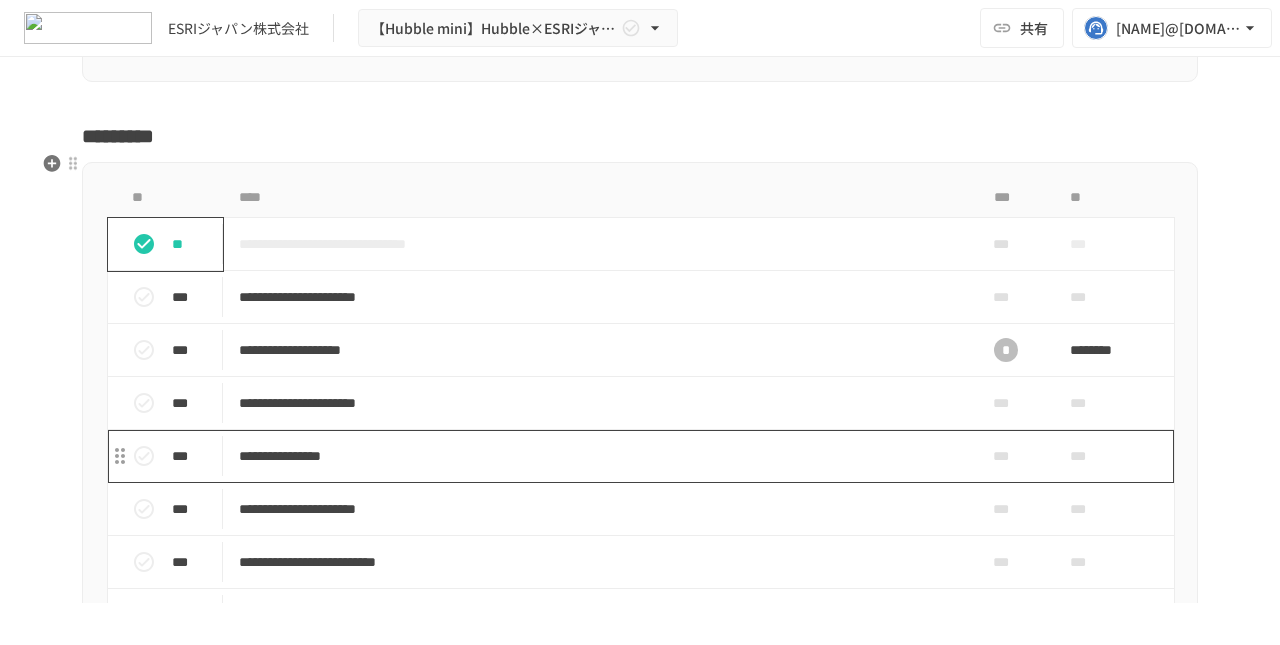 click on "**********" at bounding box center [598, 456] 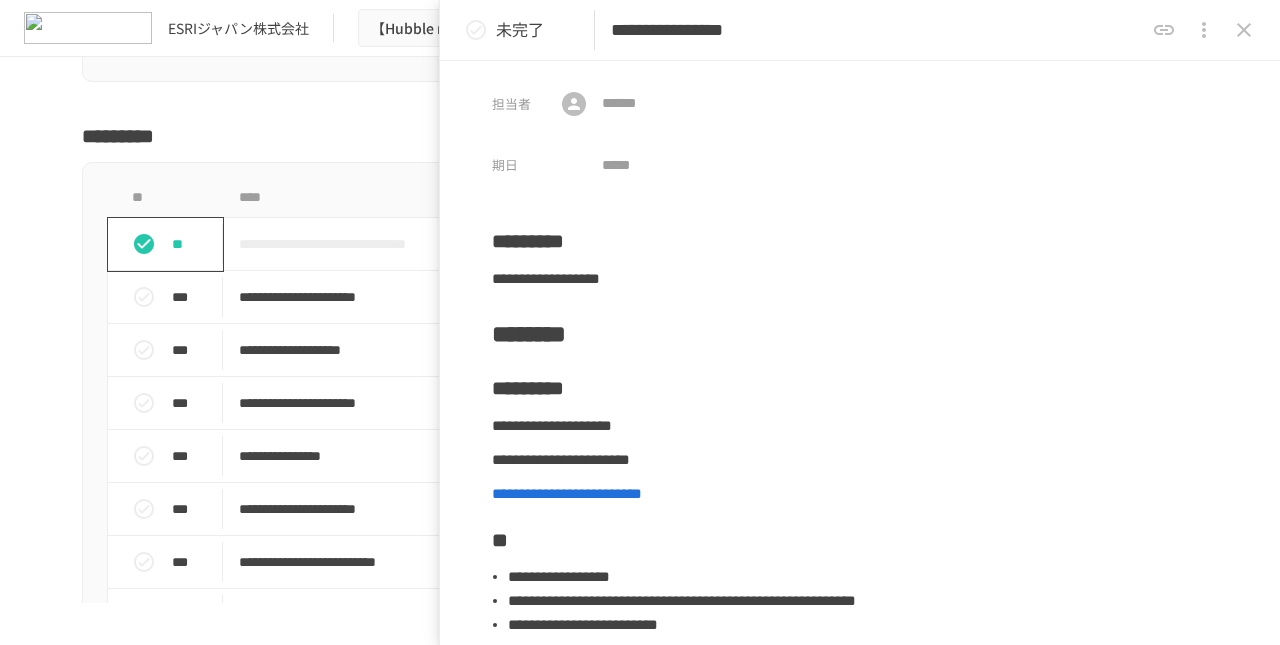 click on "**********" at bounding box center [877, 30] 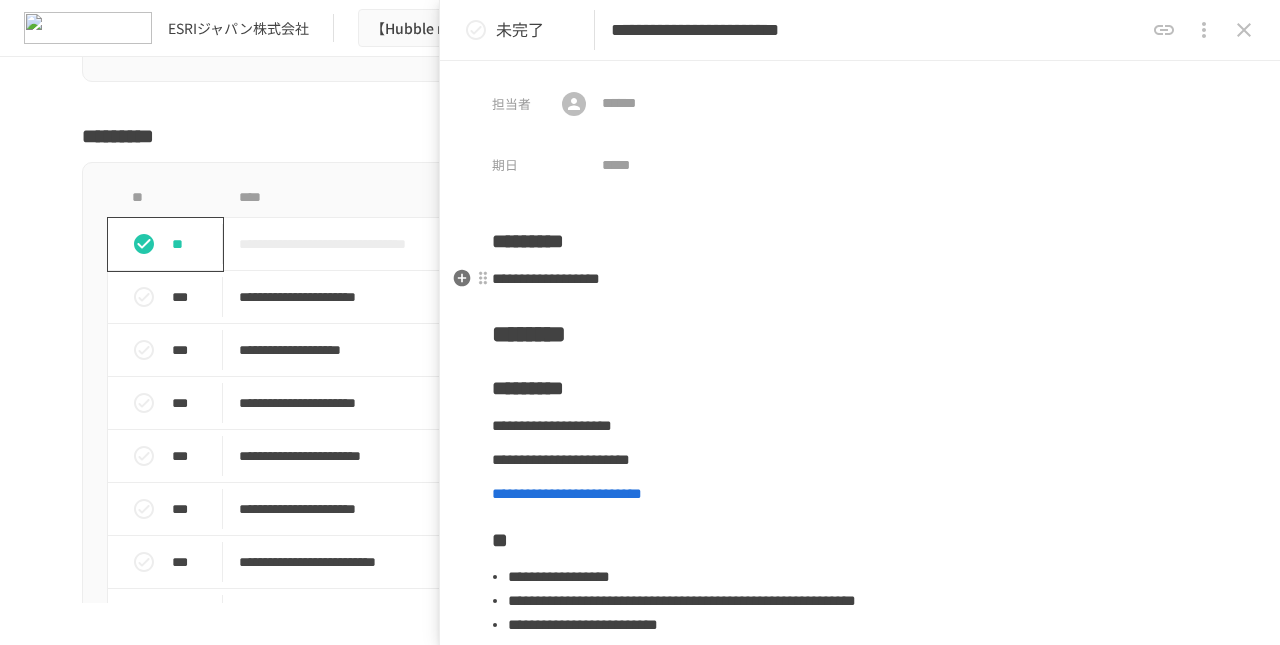 type on "**********" 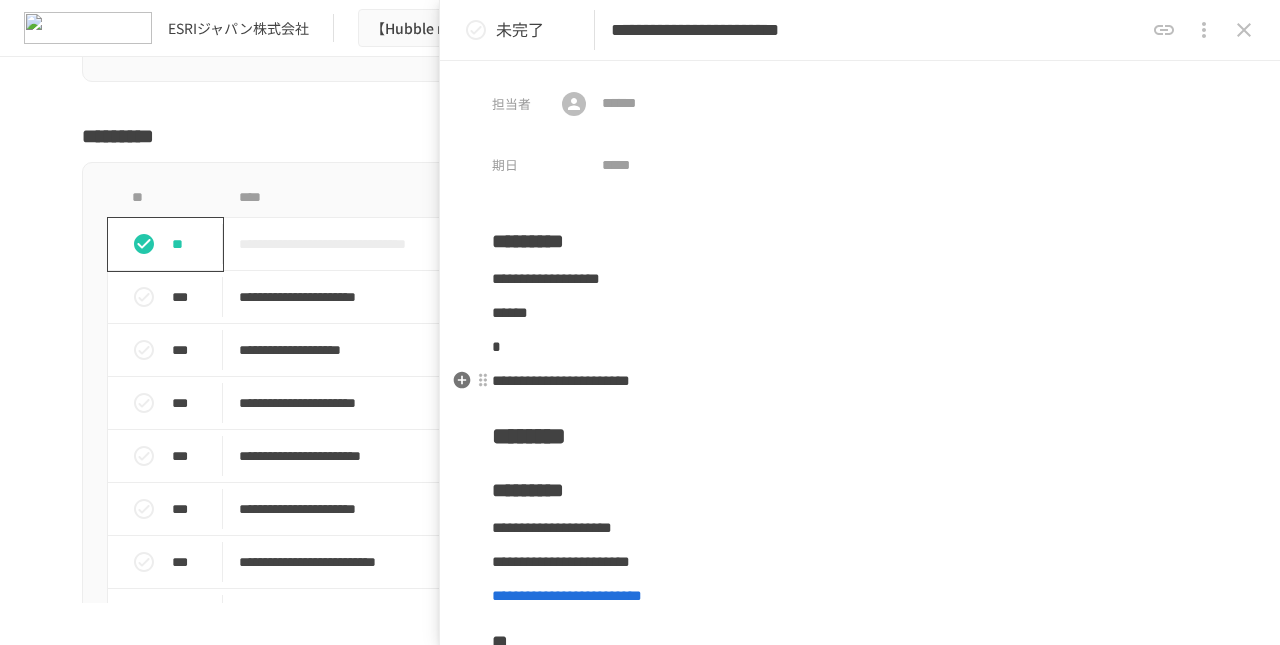 click on "**********" at bounding box center [546, 278] 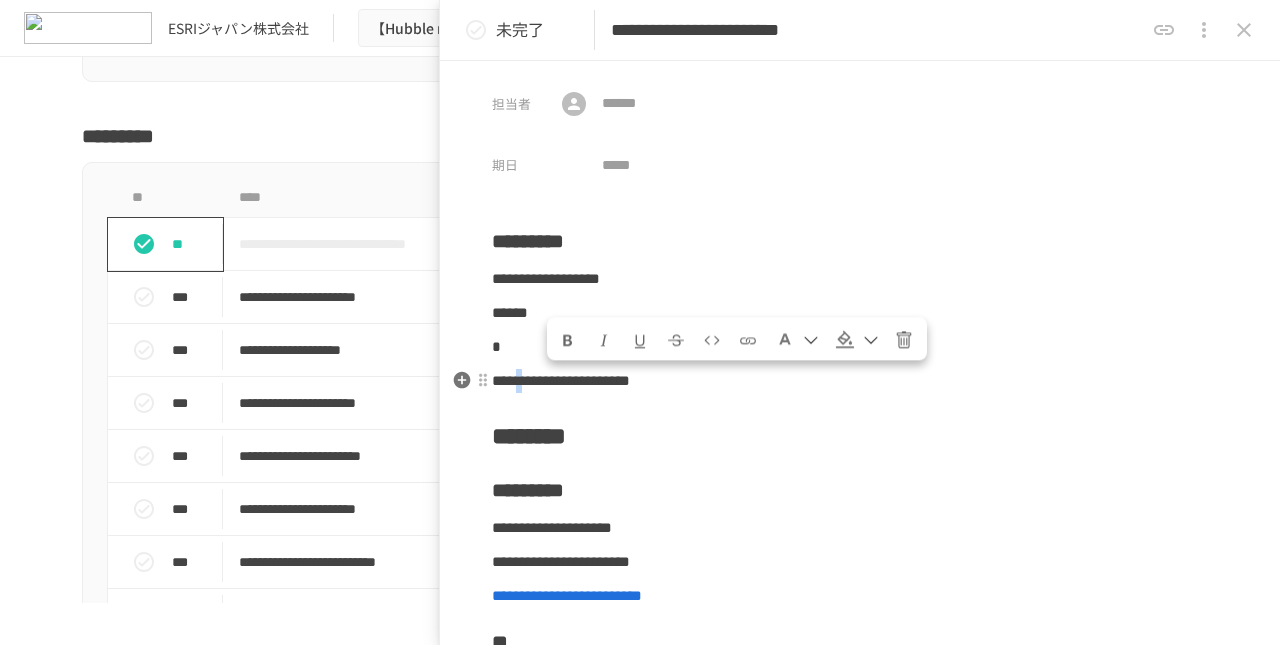 click on "**********" at bounding box center (546, 278) 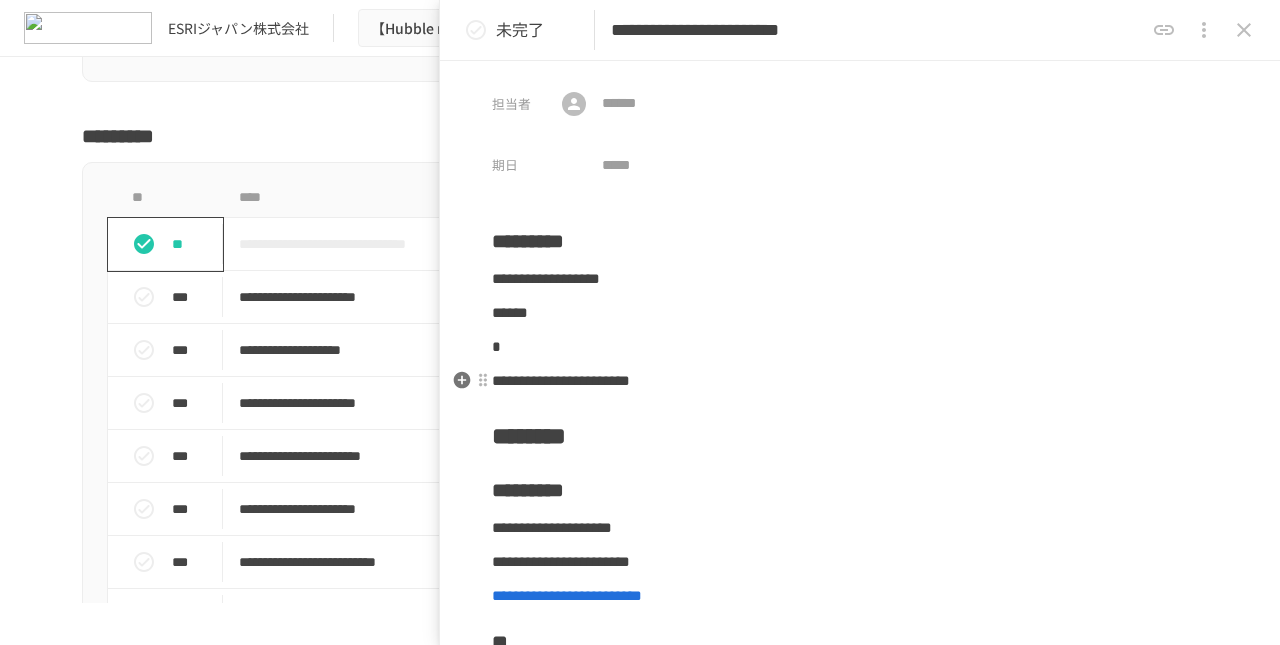 click on "**********" at bounding box center (860, 539) 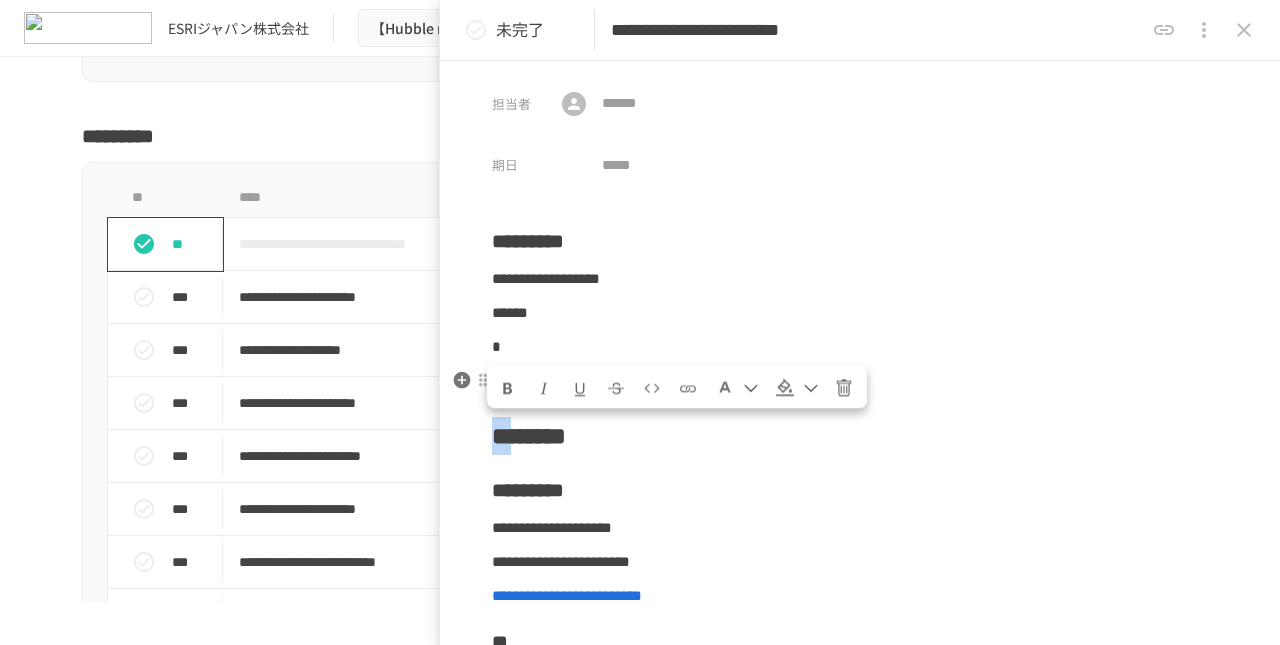 click on "**********" at bounding box center [860, 689] 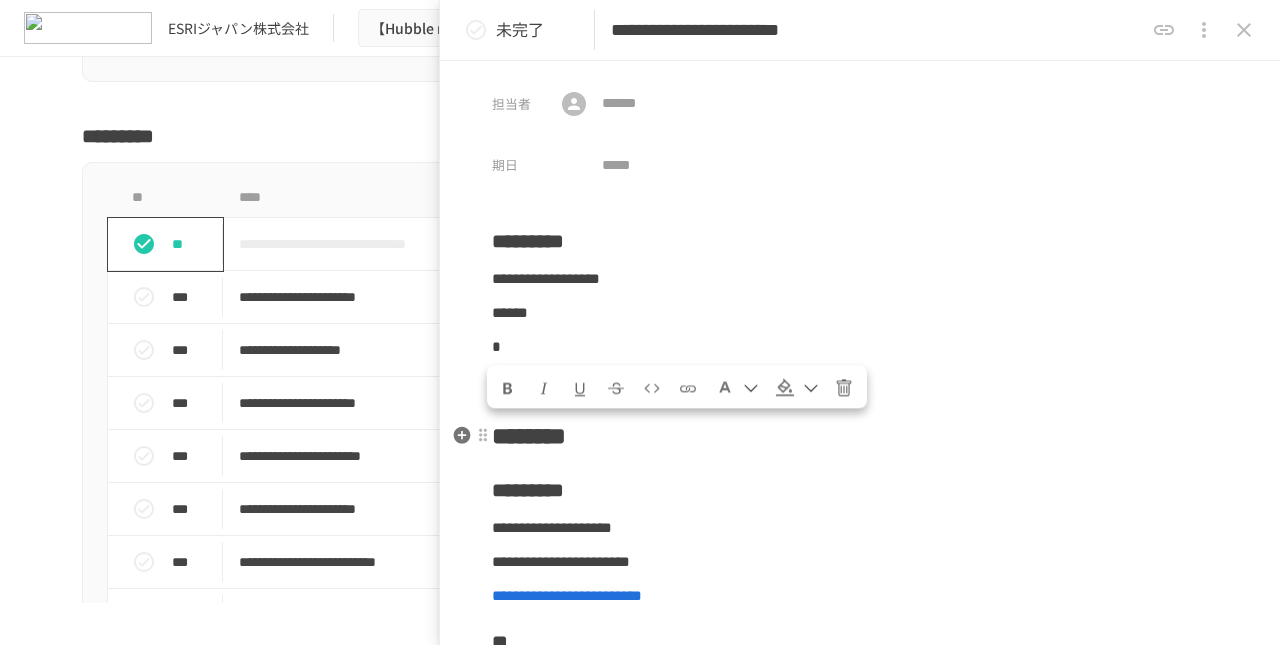 click on "********" at bounding box center [860, 436] 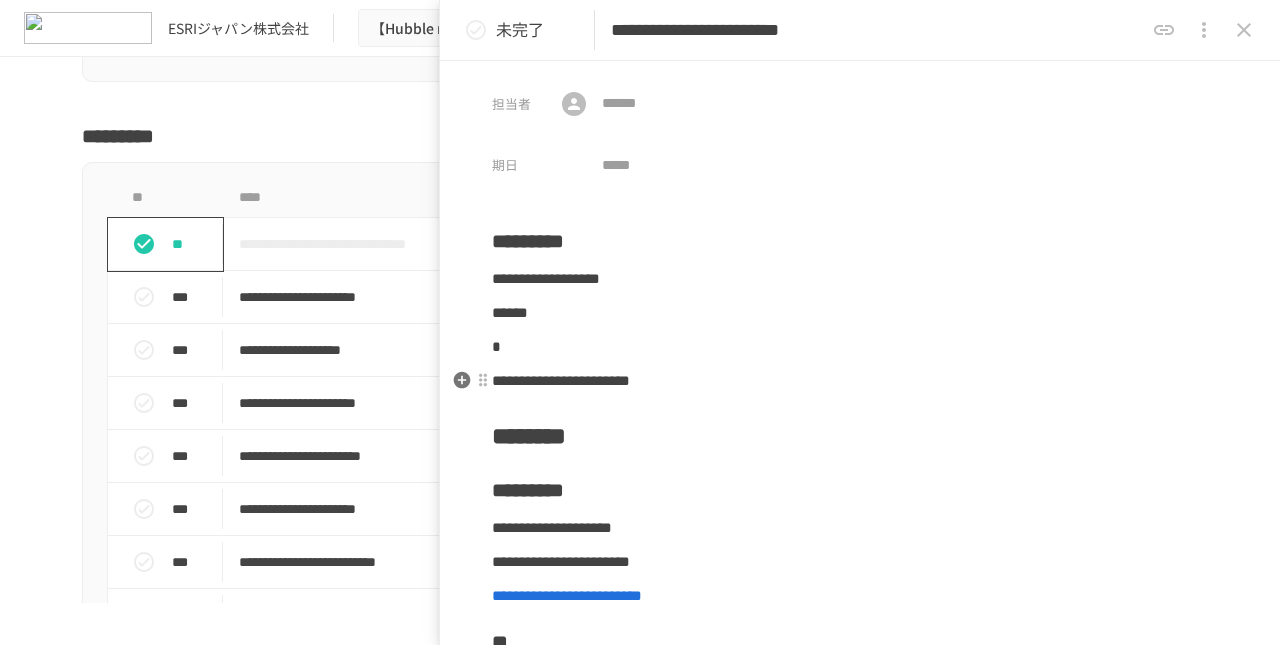 click on "**********" at bounding box center (546, 278) 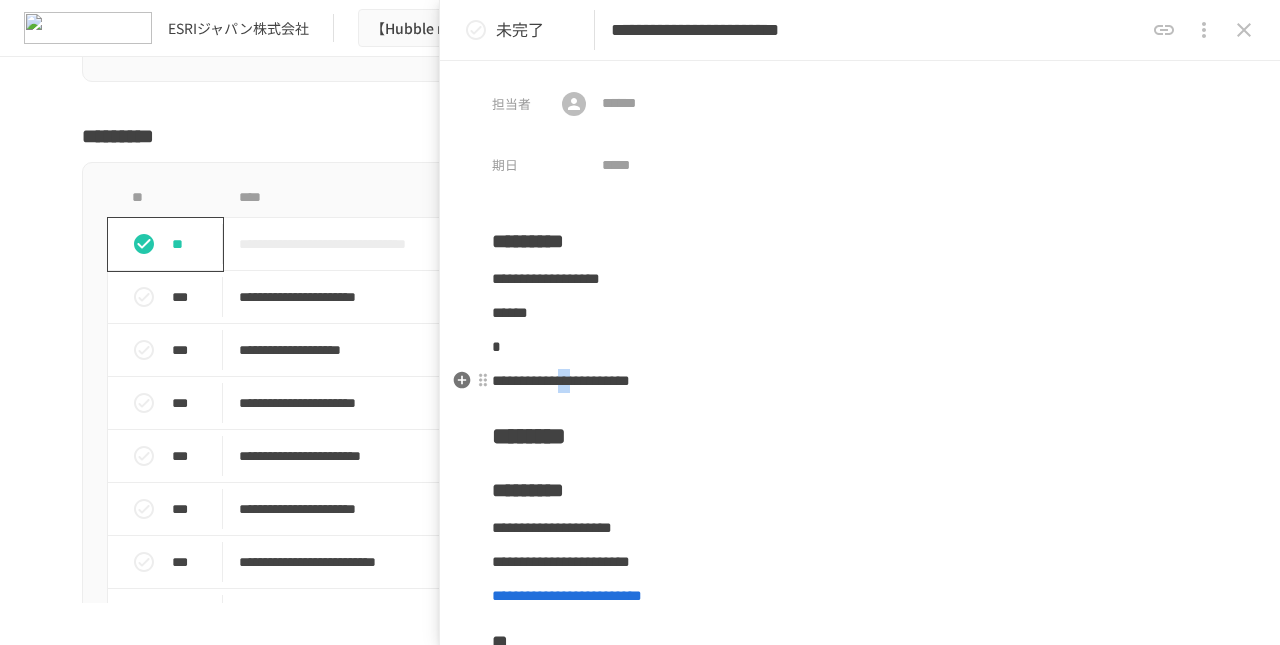 click on "**********" at bounding box center [546, 278] 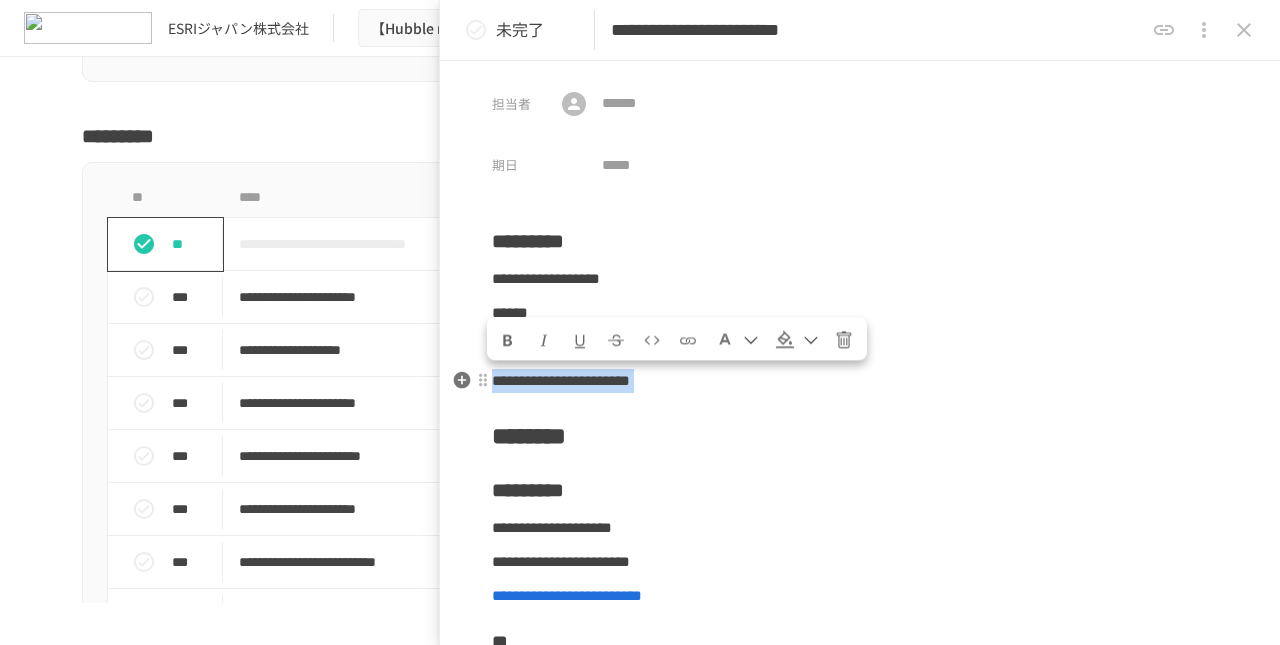 click on "**********" at bounding box center (546, 278) 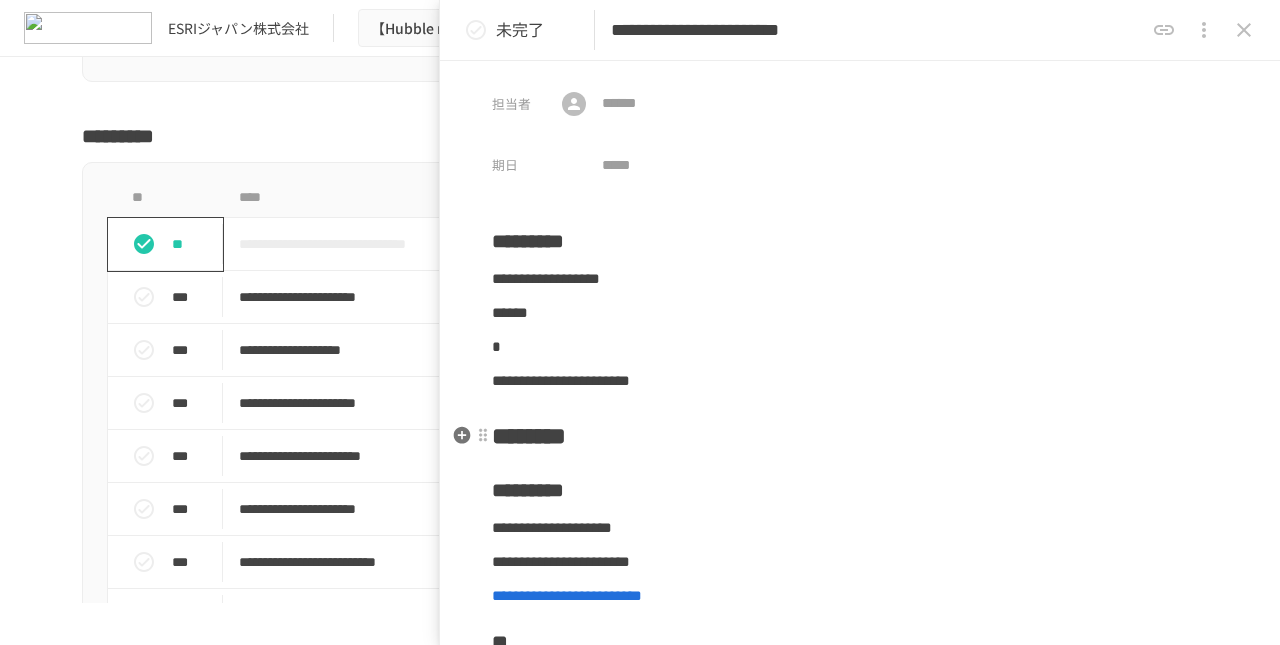click on "********" at bounding box center (860, 436) 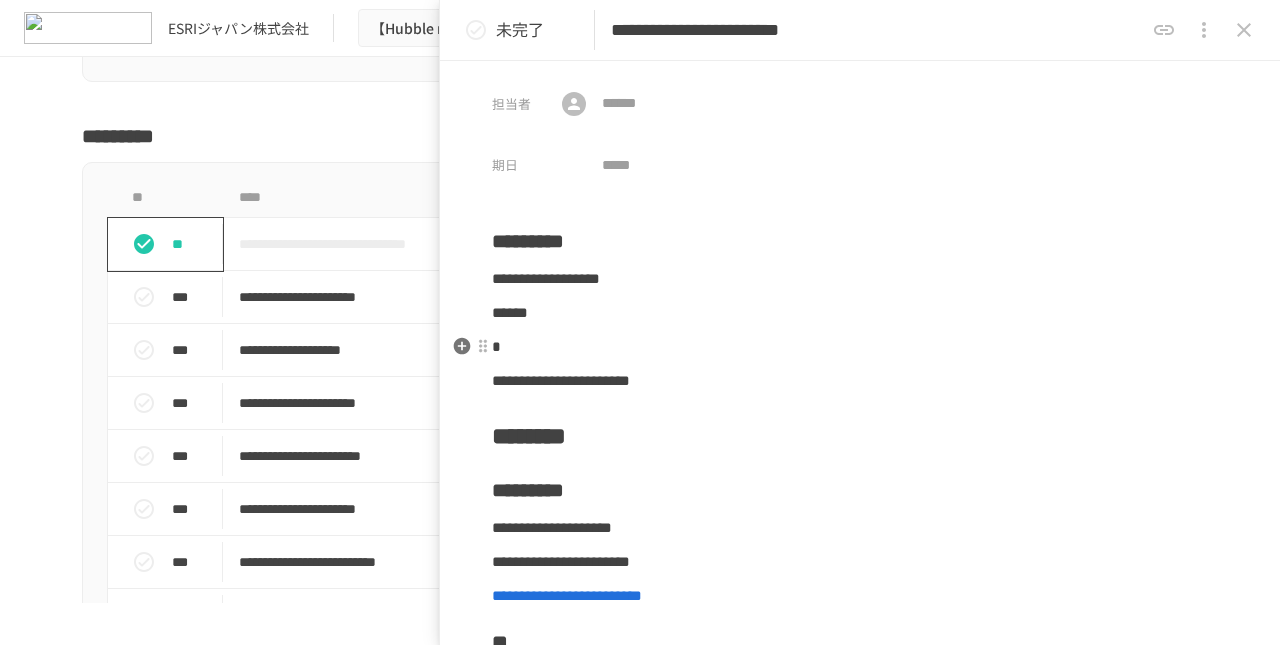 click on "**********" at bounding box center [860, 539] 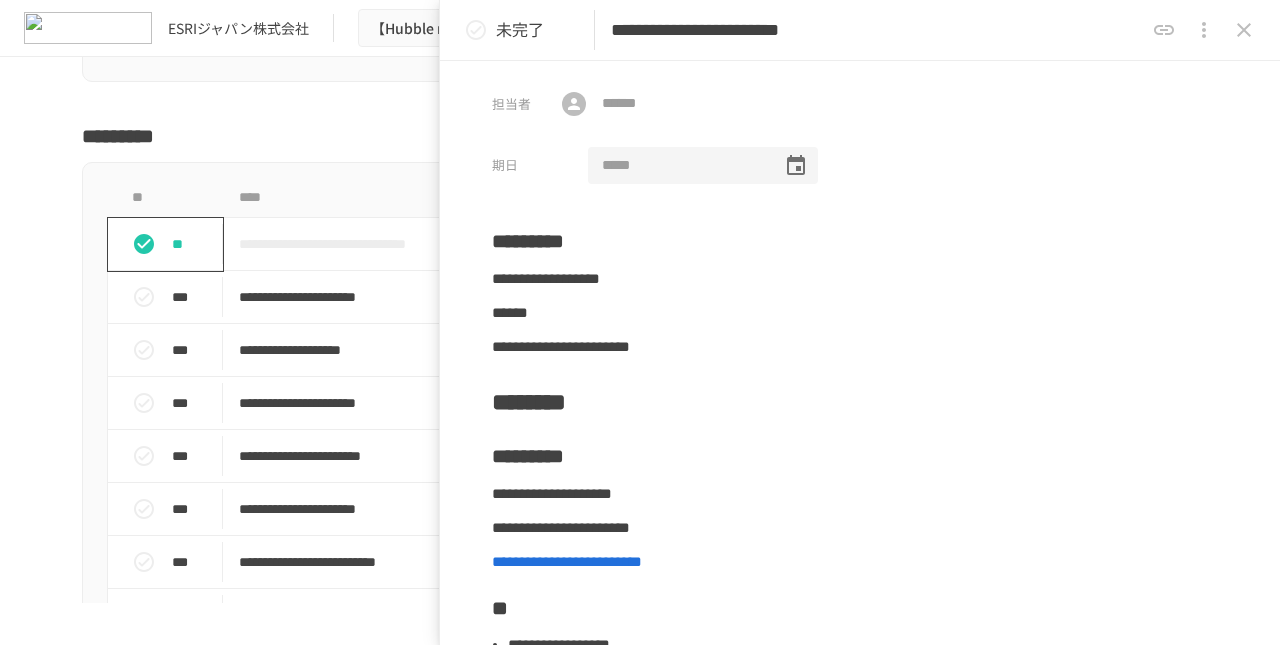 click at bounding box center (796, 166) 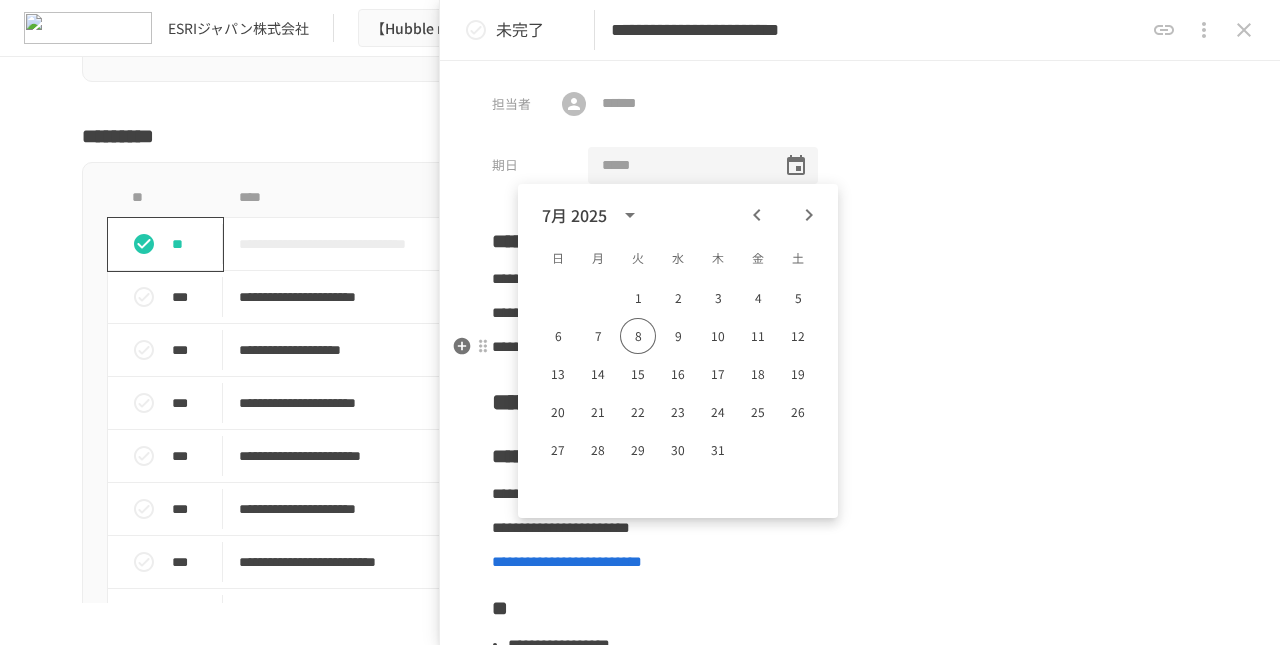 click on "**********" at bounding box center (860, 522) 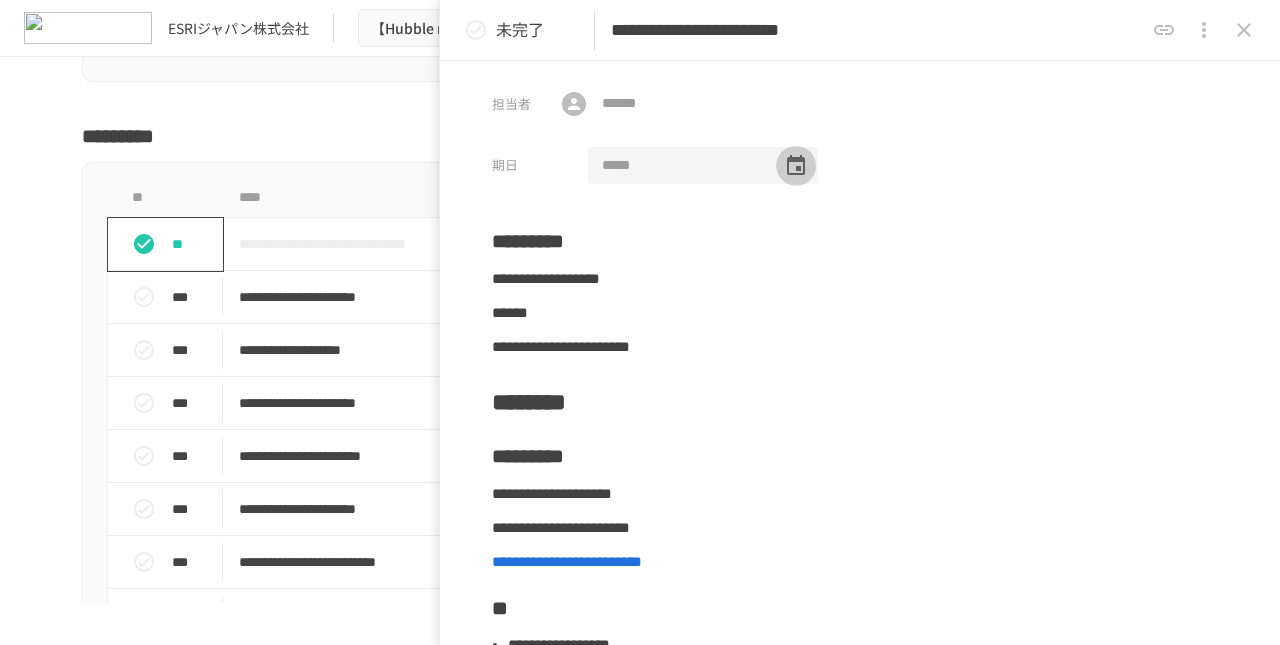 click at bounding box center [796, 165] 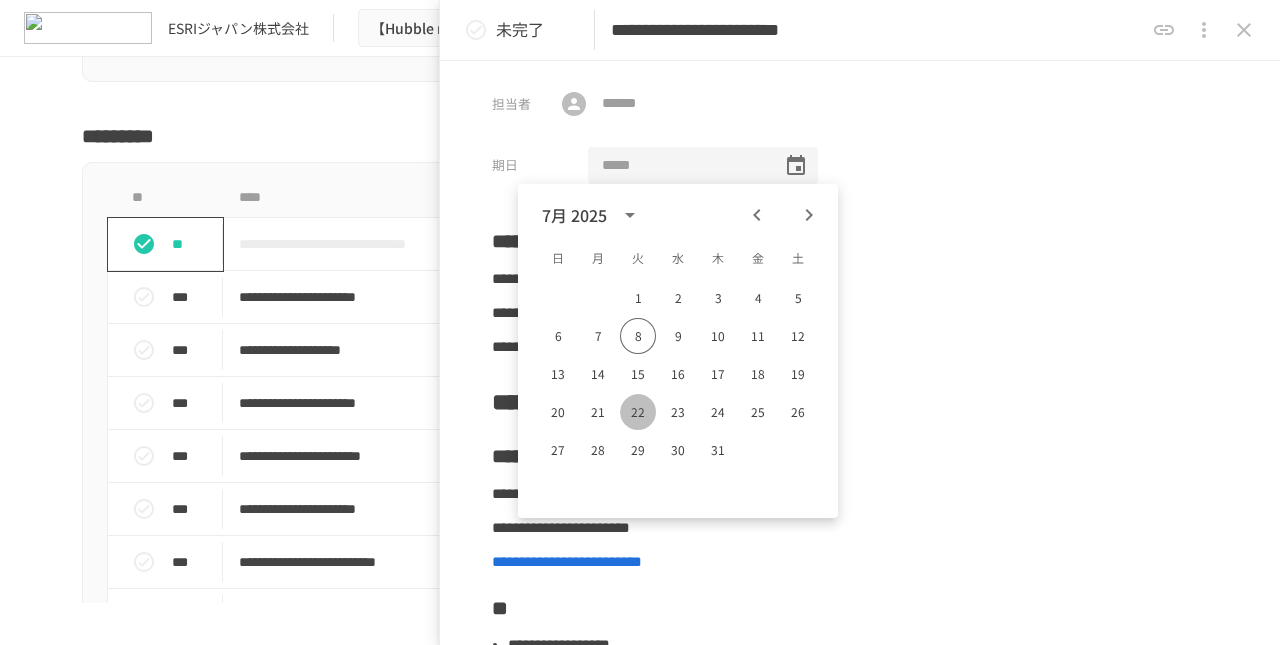 click on "22" at bounding box center [638, 298] 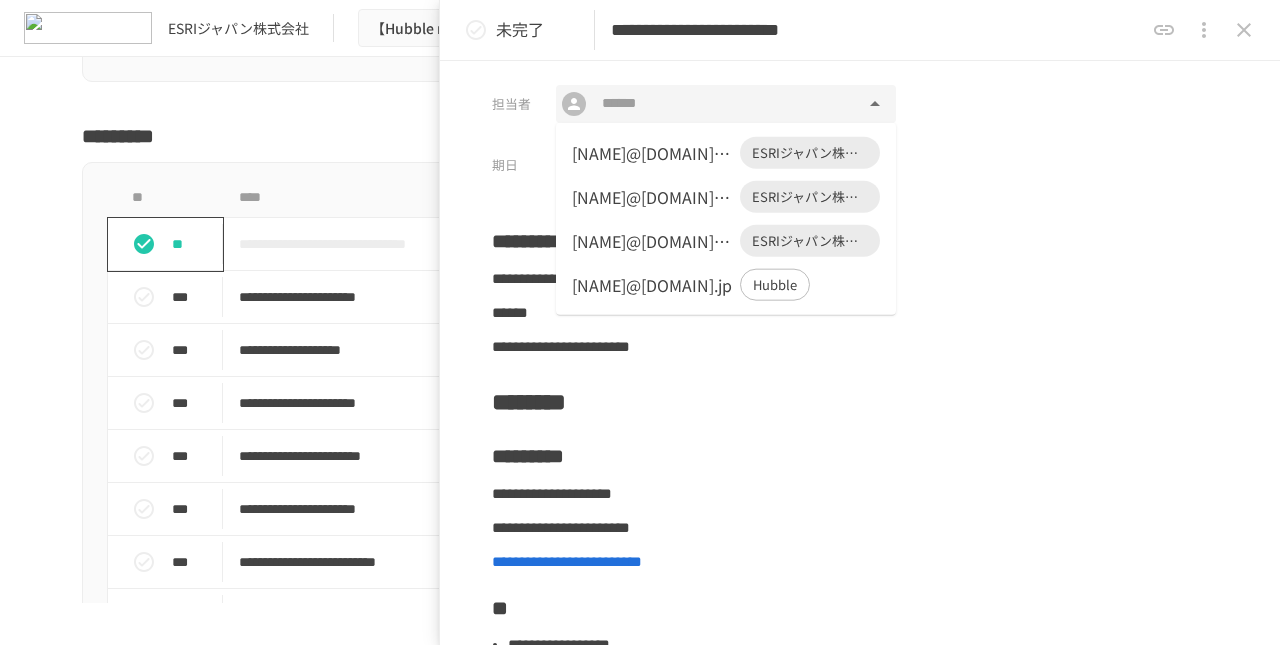 click at bounding box center (725, 104) 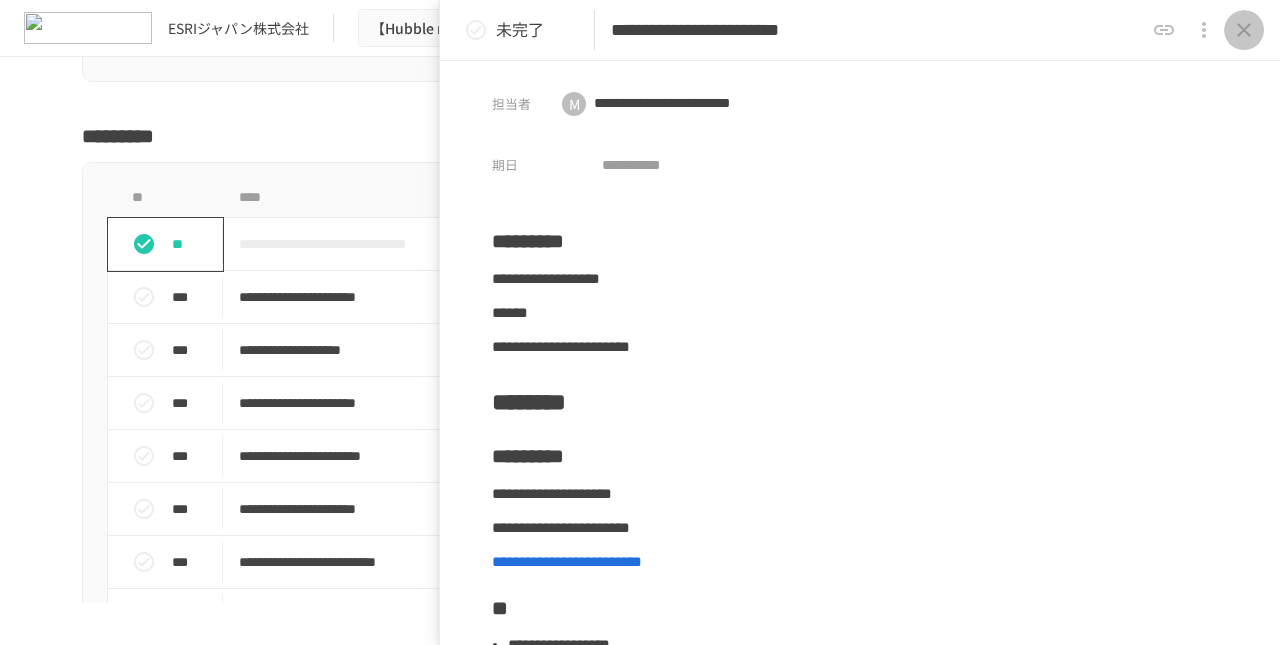 click at bounding box center (1244, 30) 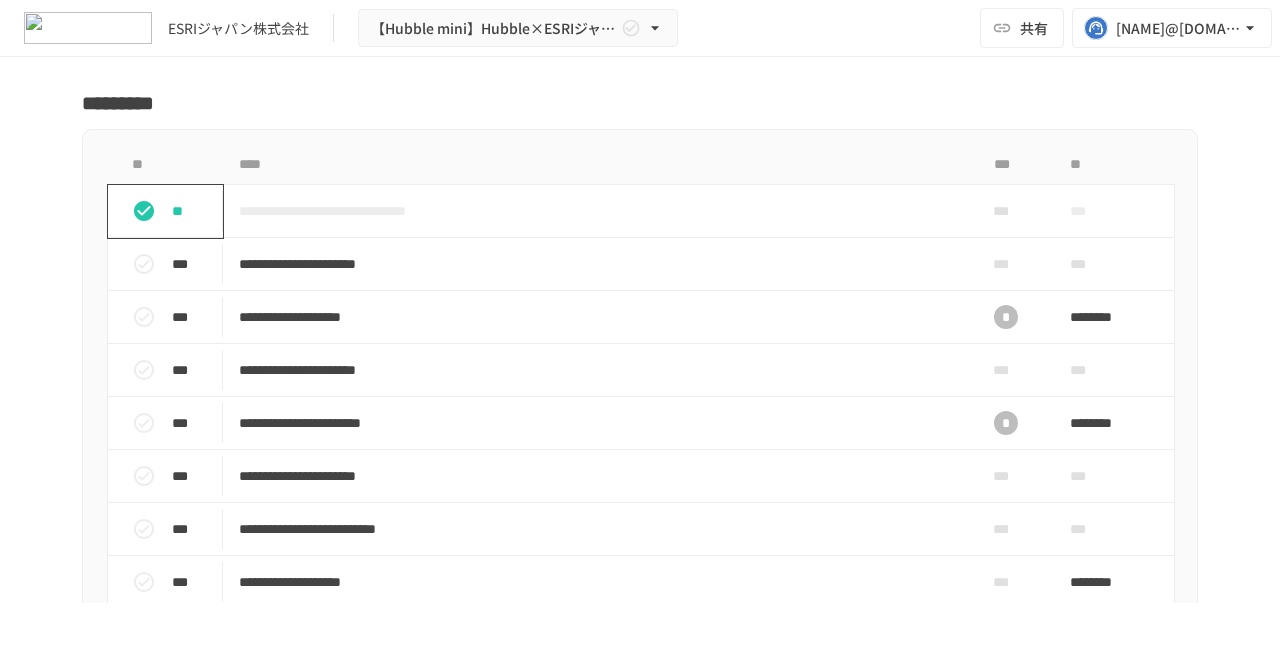 scroll, scrollTop: 2447, scrollLeft: 0, axis: vertical 